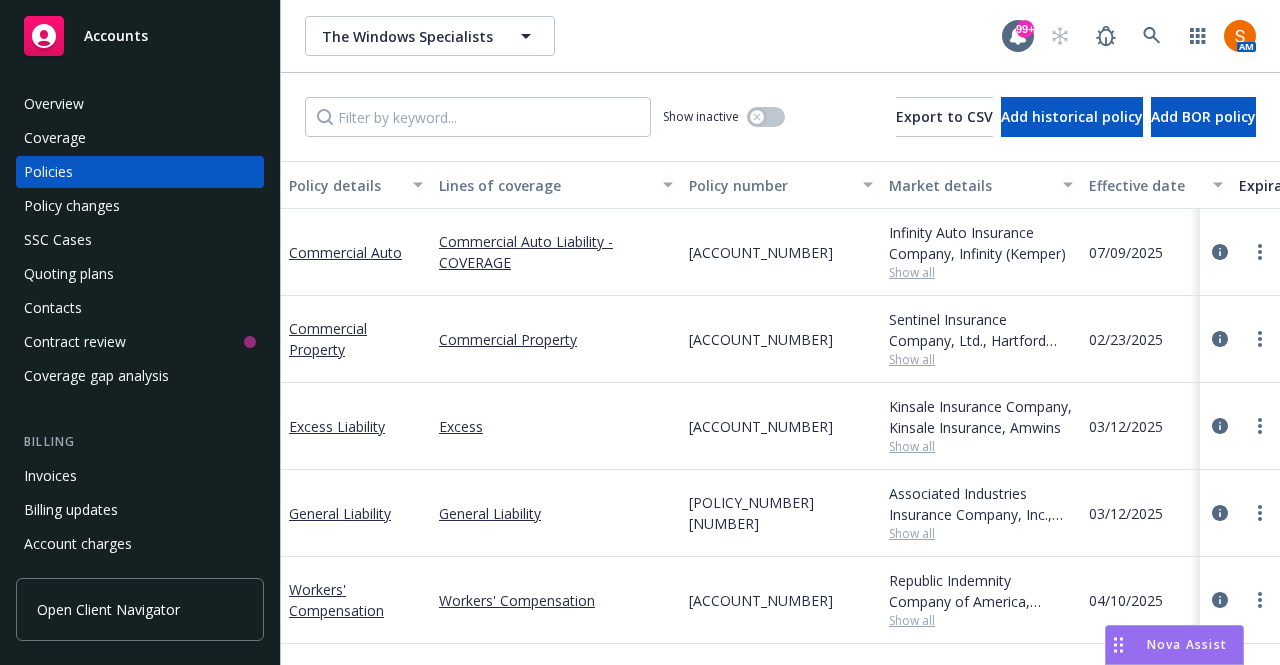 scroll, scrollTop: 0, scrollLeft: 0, axis: both 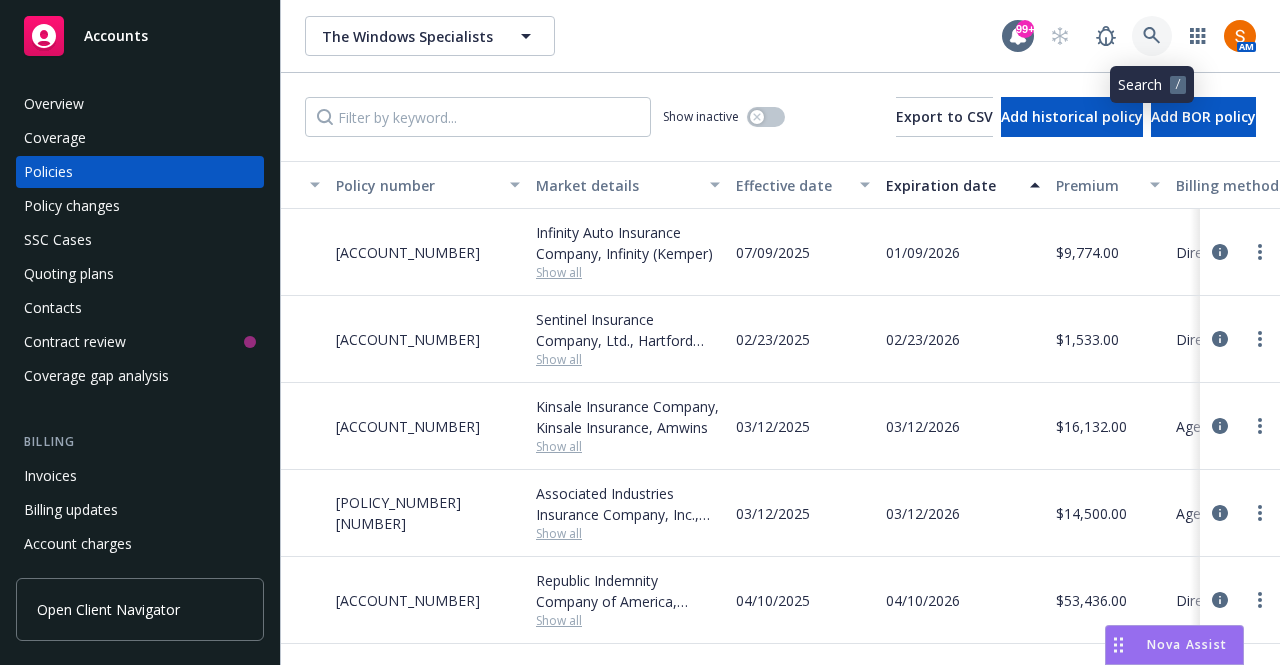 click 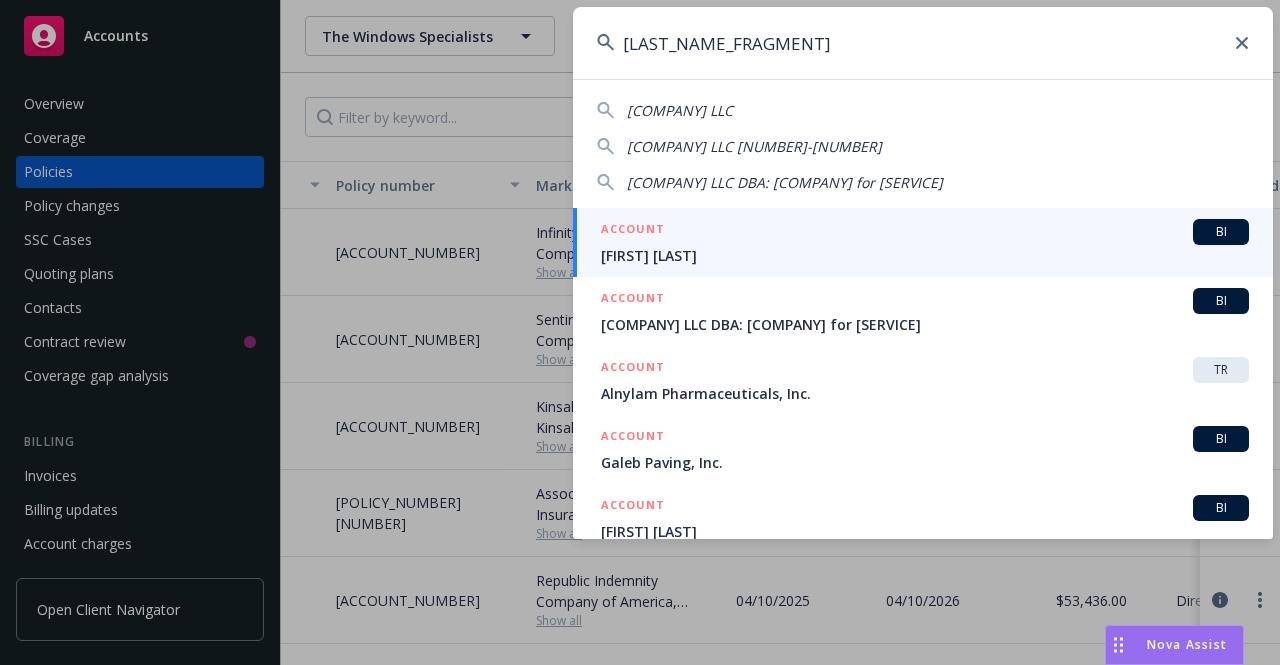 click on "[COMPANY] LLC [COMPANY] LLC [NUMBER]-[NUMBER] [COMPANY] LLC DBA: [COMPANY] for [SERVICE]" at bounding box center (923, 142) 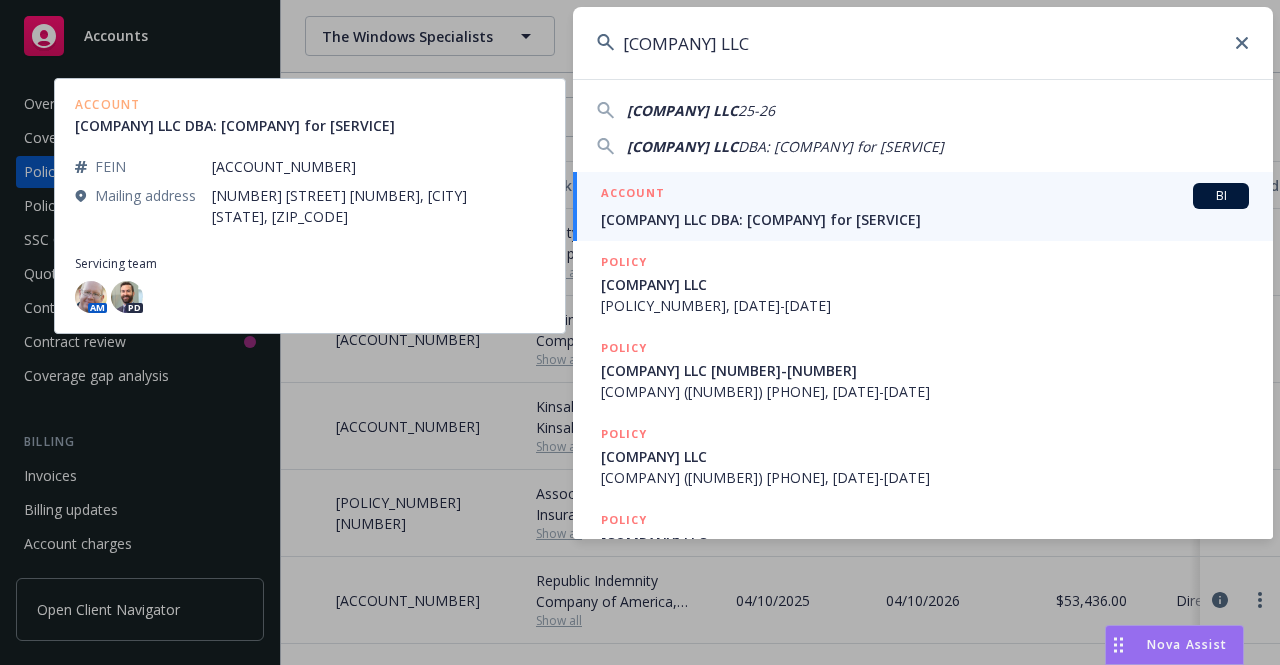 click on "ACCOUNT BI" at bounding box center (925, 196) 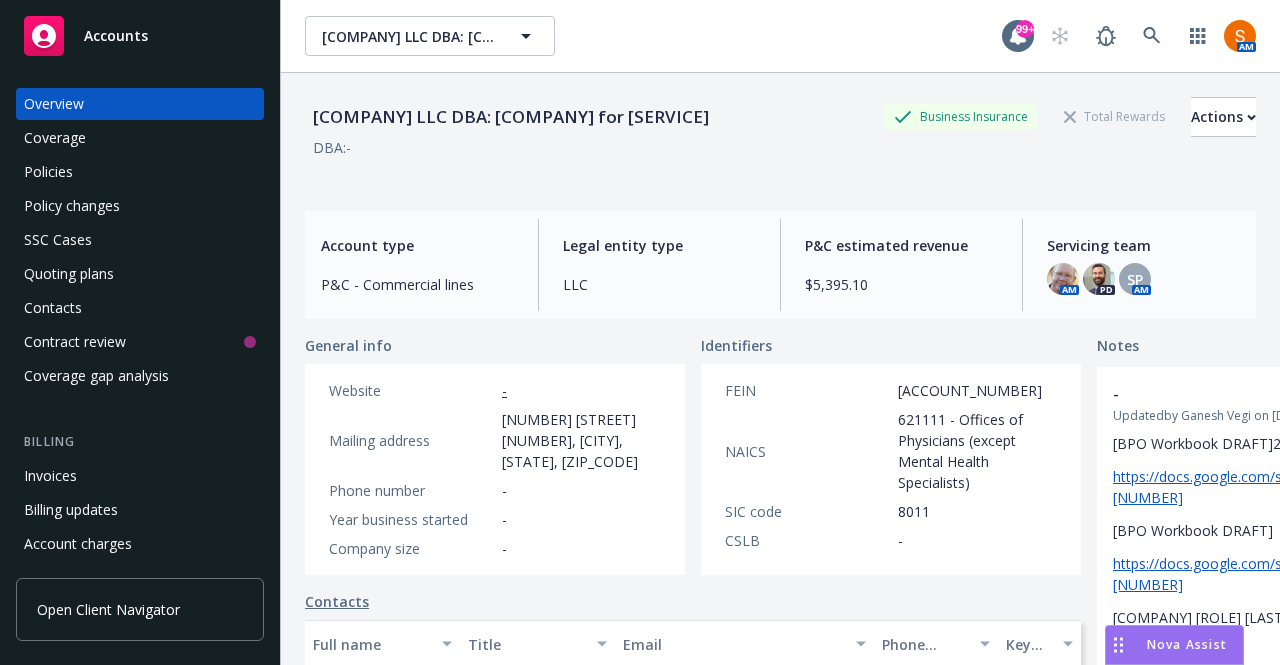 click on "Policies" at bounding box center (140, 172) 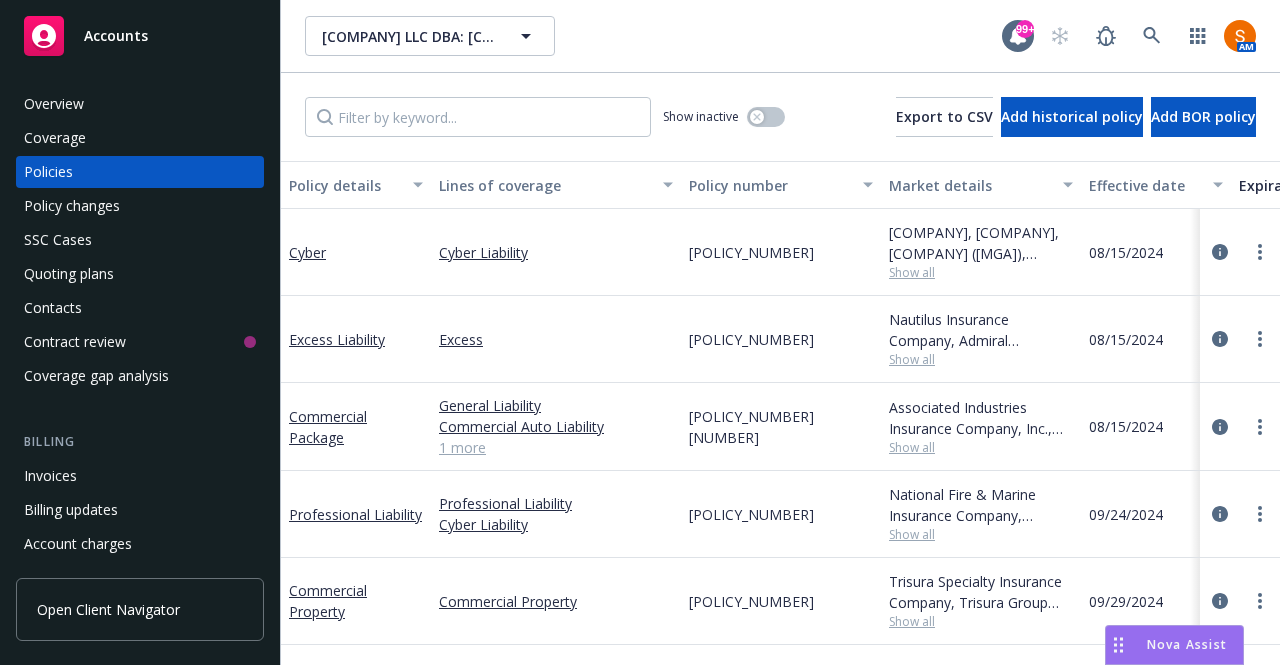 click on "Overview" at bounding box center [140, 104] 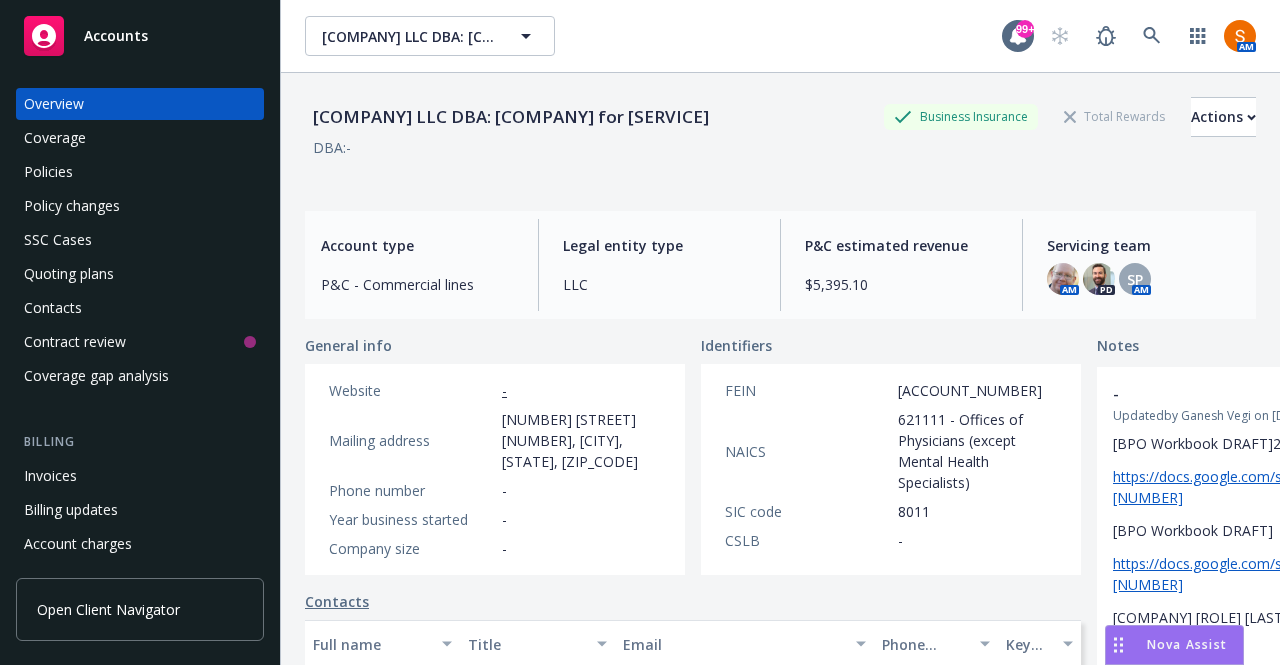 click on "[COMPANY] LLC DBA: [COMPANY] for [SERVICE]" at bounding box center [511, 117] 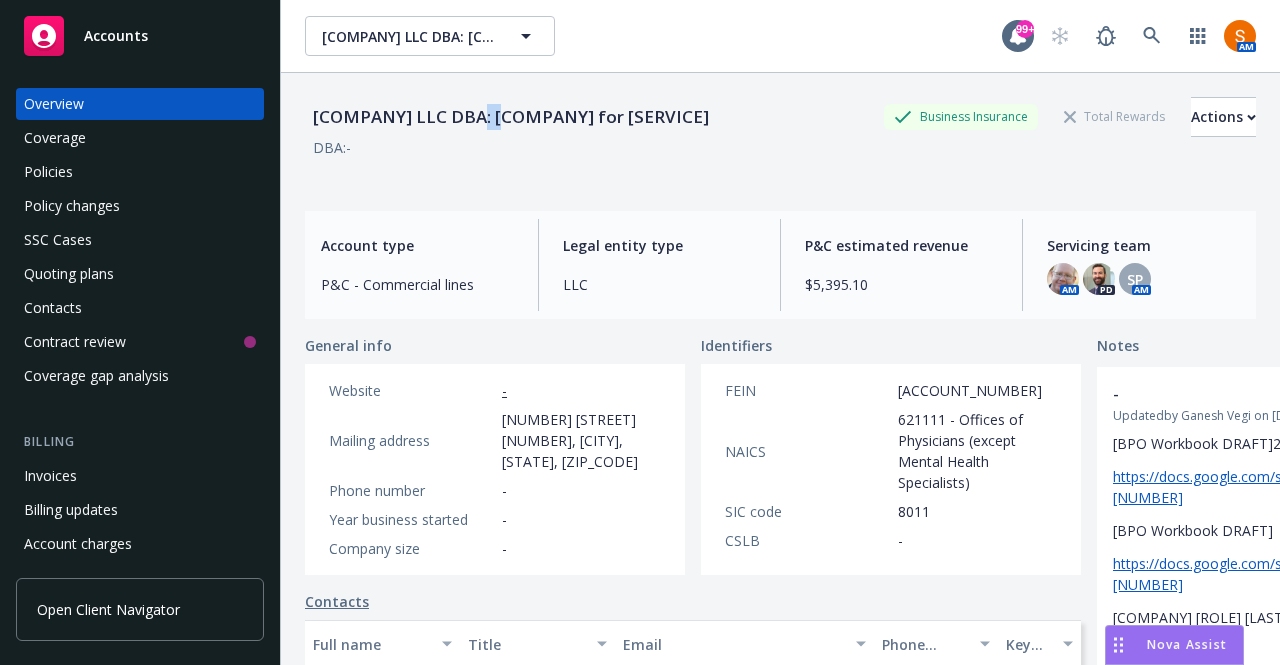 click on "[COMPANY] LLC DBA: [COMPANY] for [SERVICE]" at bounding box center (511, 117) 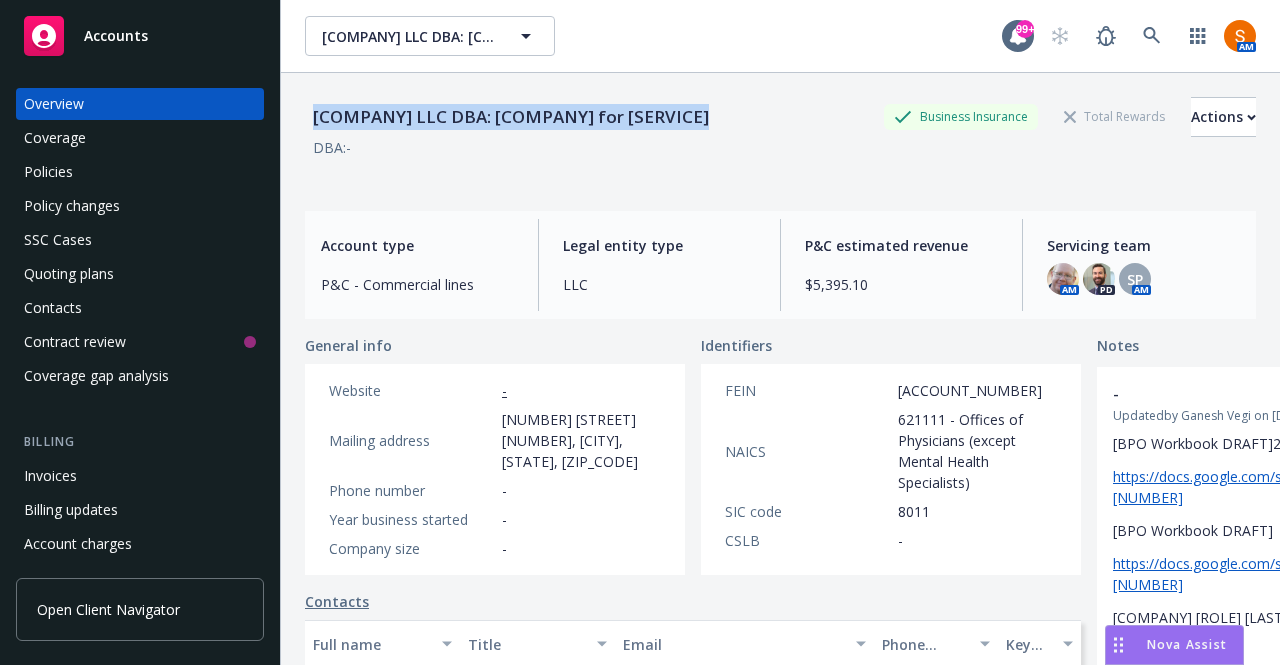 click on "[COMPANY] LLC DBA: [COMPANY] for [SERVICE]" at bounding box center (511, 117) 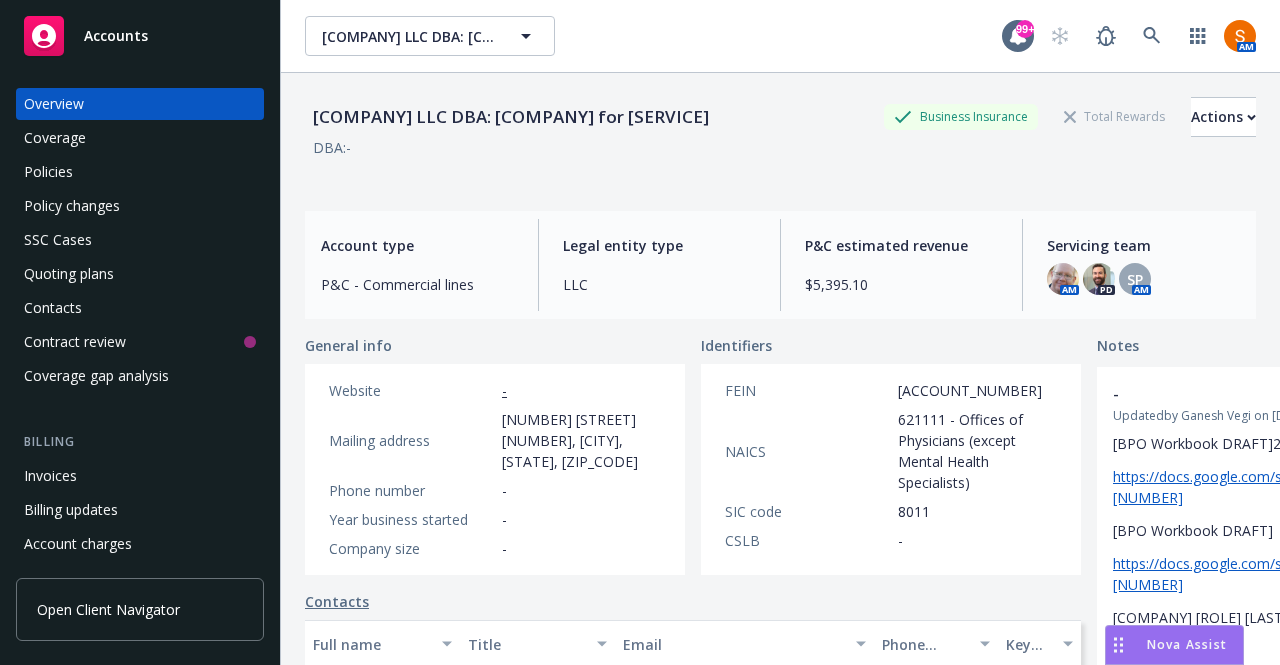 click on "DBA:  -" at bounding box center (780, 147) 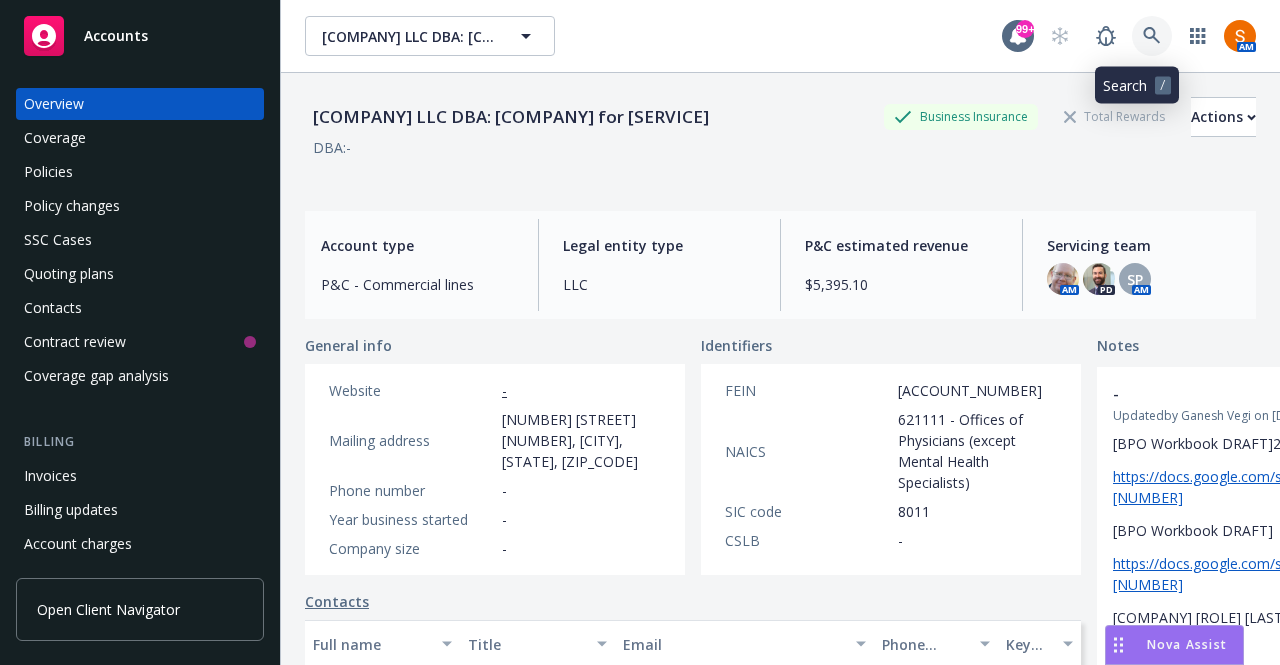 click 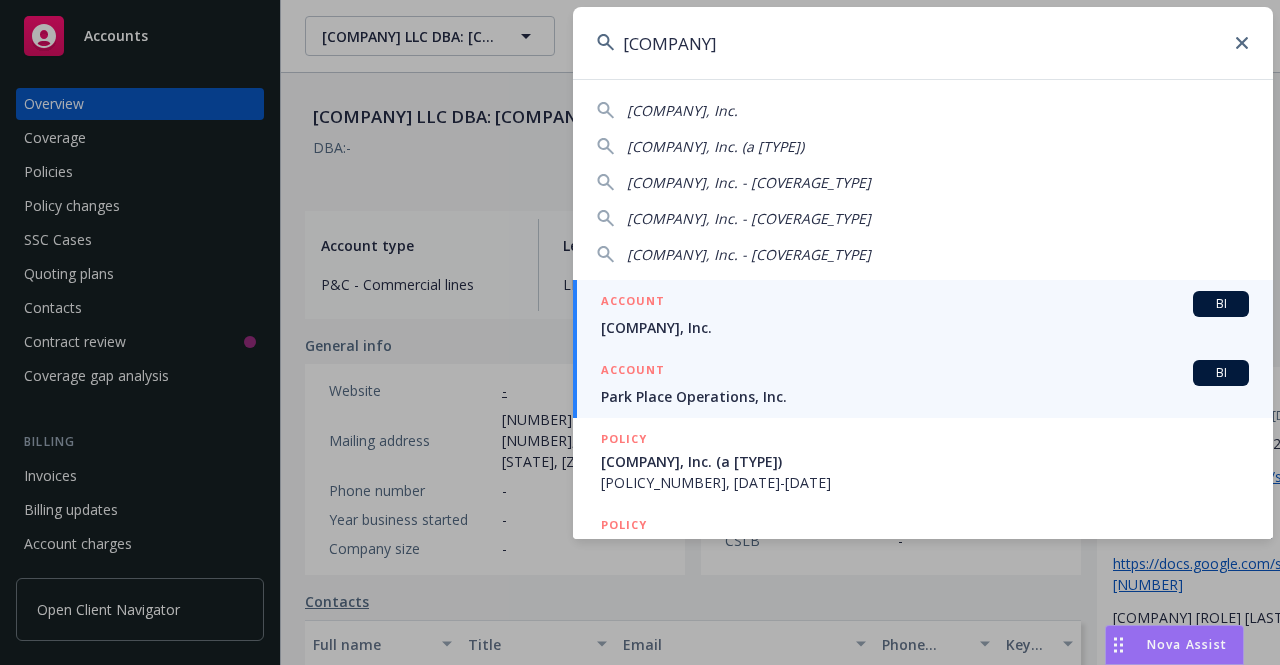 type on "[COMPANY]" 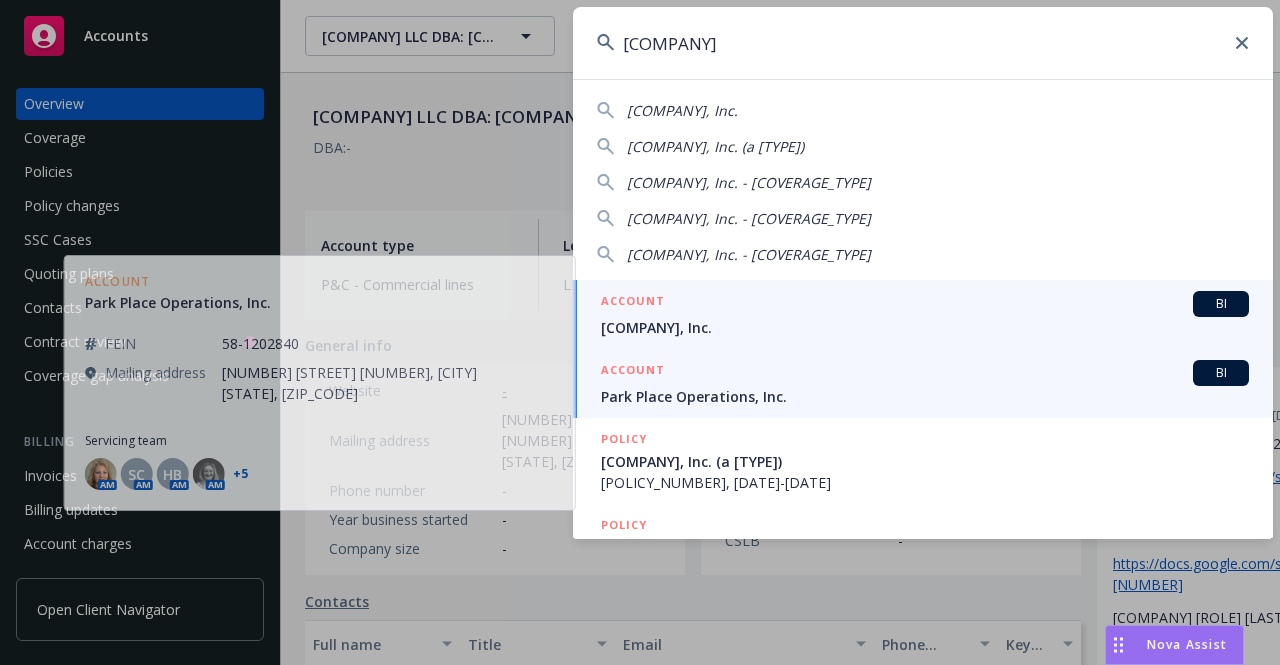click on "[COMPANY], Inc." at bounding box center (925, 327) 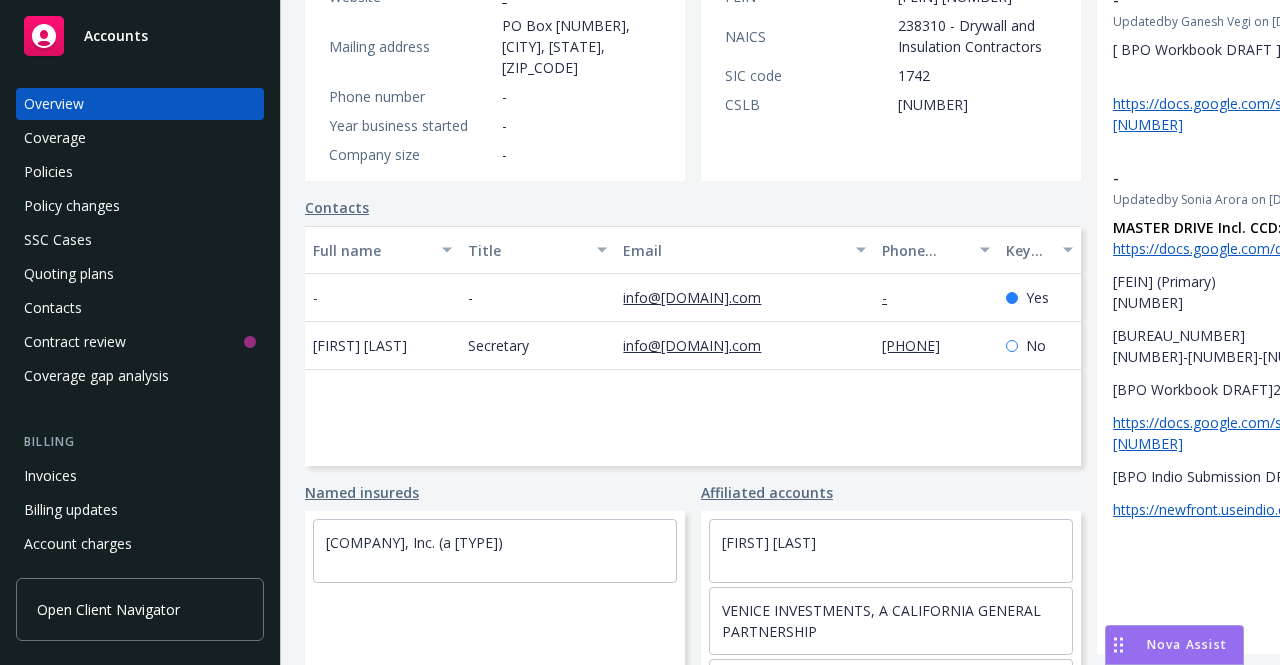 scroll, scrollTop: 410, scrollLeft: 0, axis: vertical 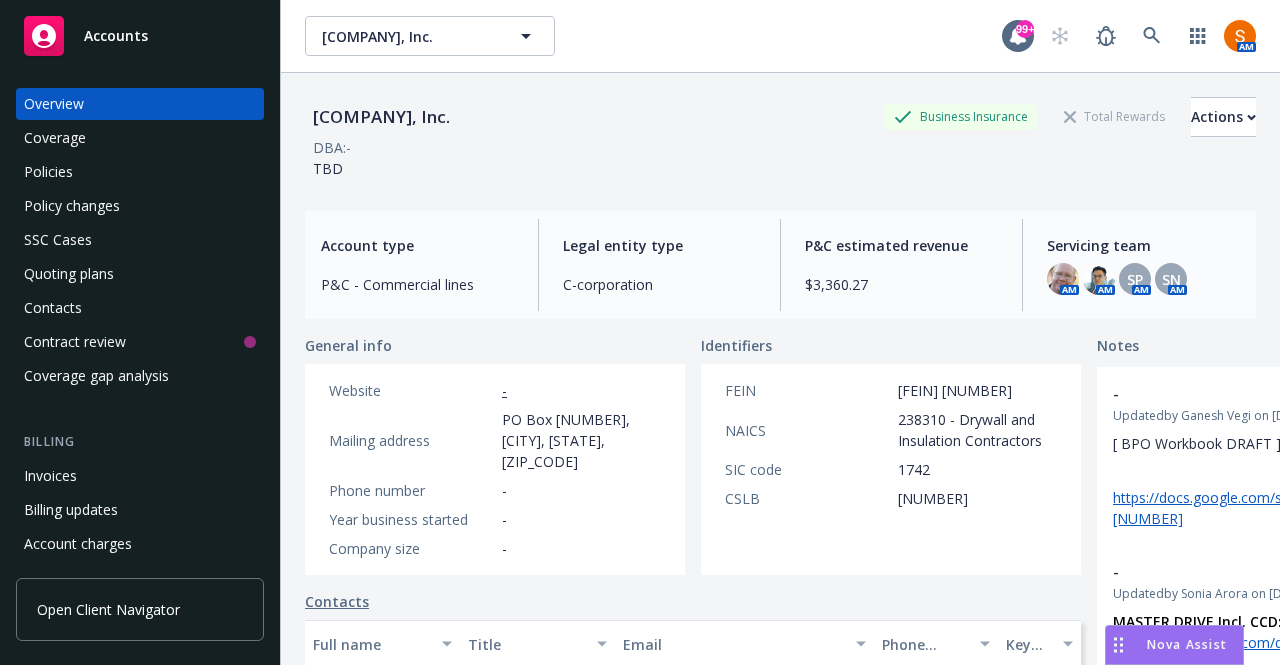 click on "[COMPANY], Inc." at bounding box center (381, 117) 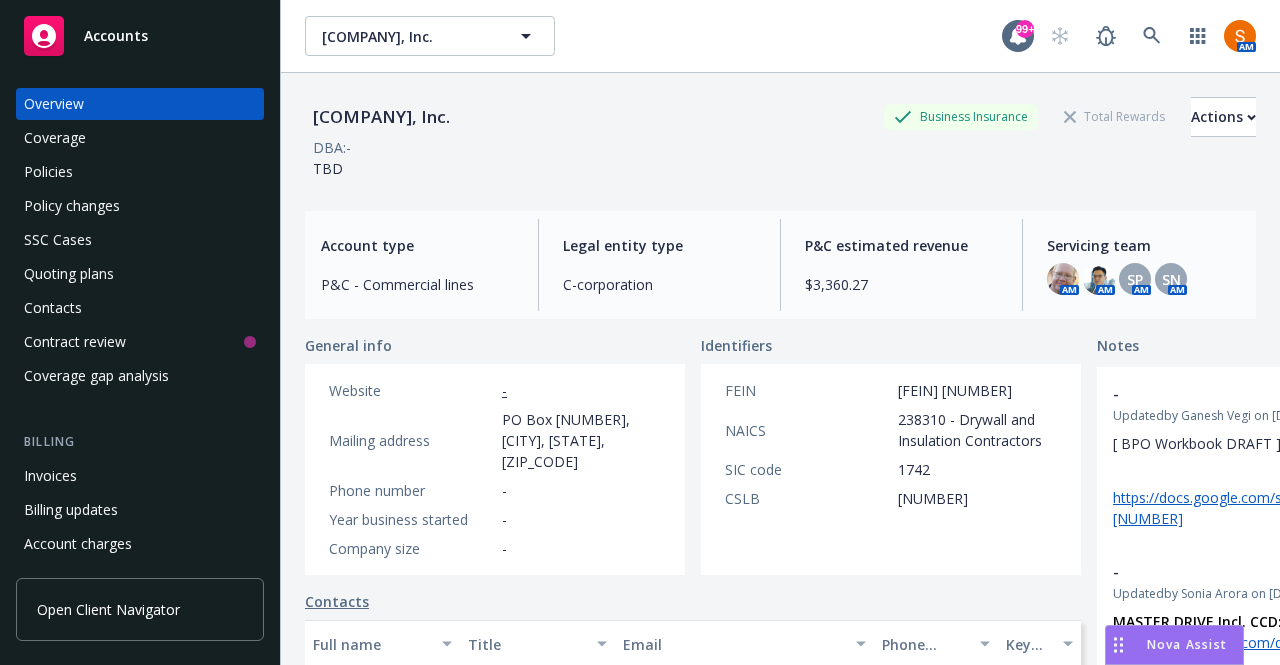 click on "[COMPANY], Inc." at bounding box center (381, 117) 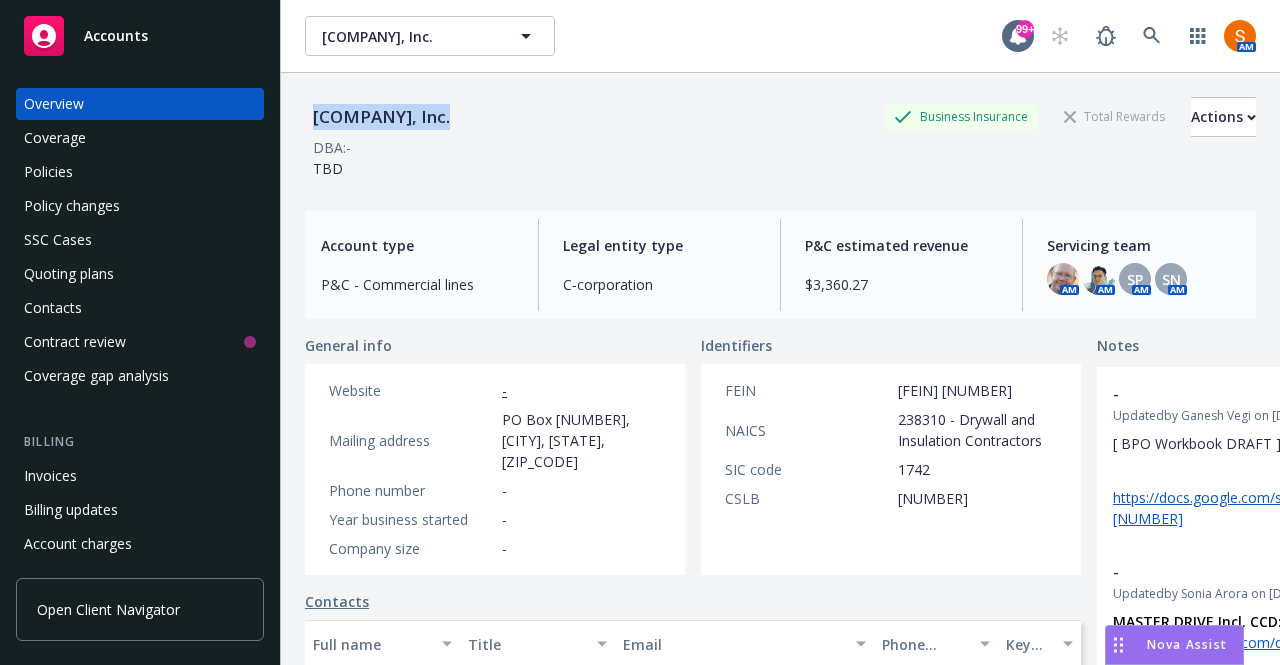 click on "[COMPANY], Inc." at bounding box center [381, 117] 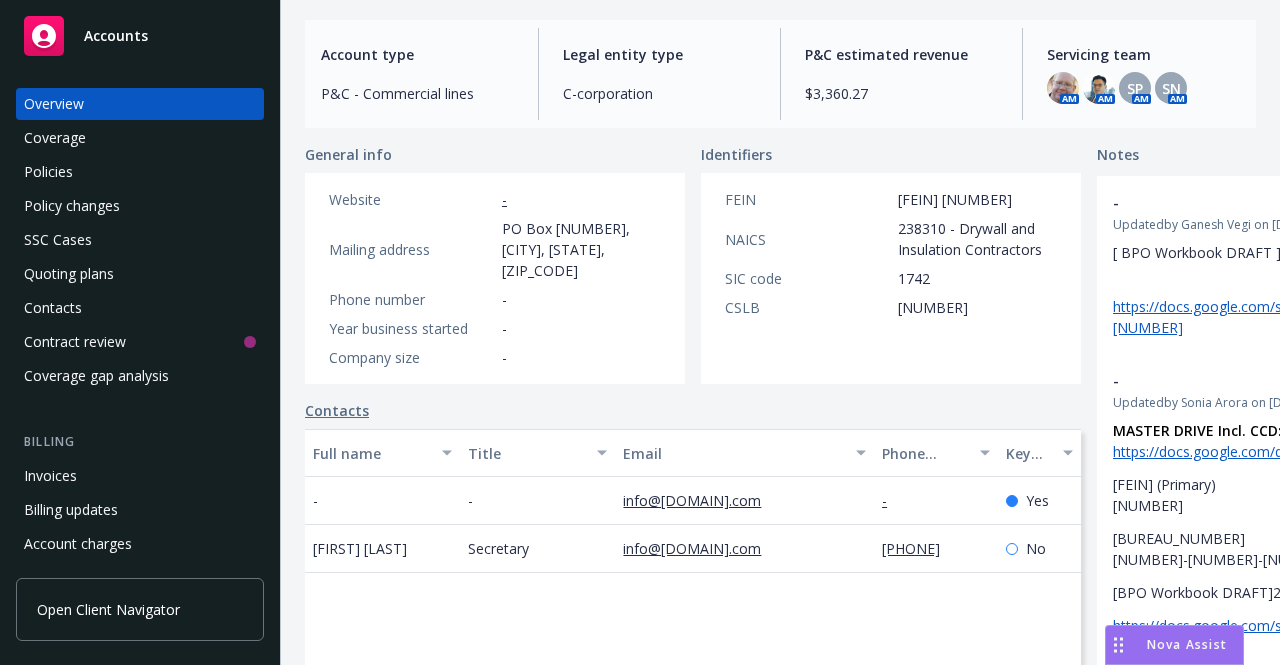 scroll, scrollTop: 0, scrollLeft: 0, axis: both 